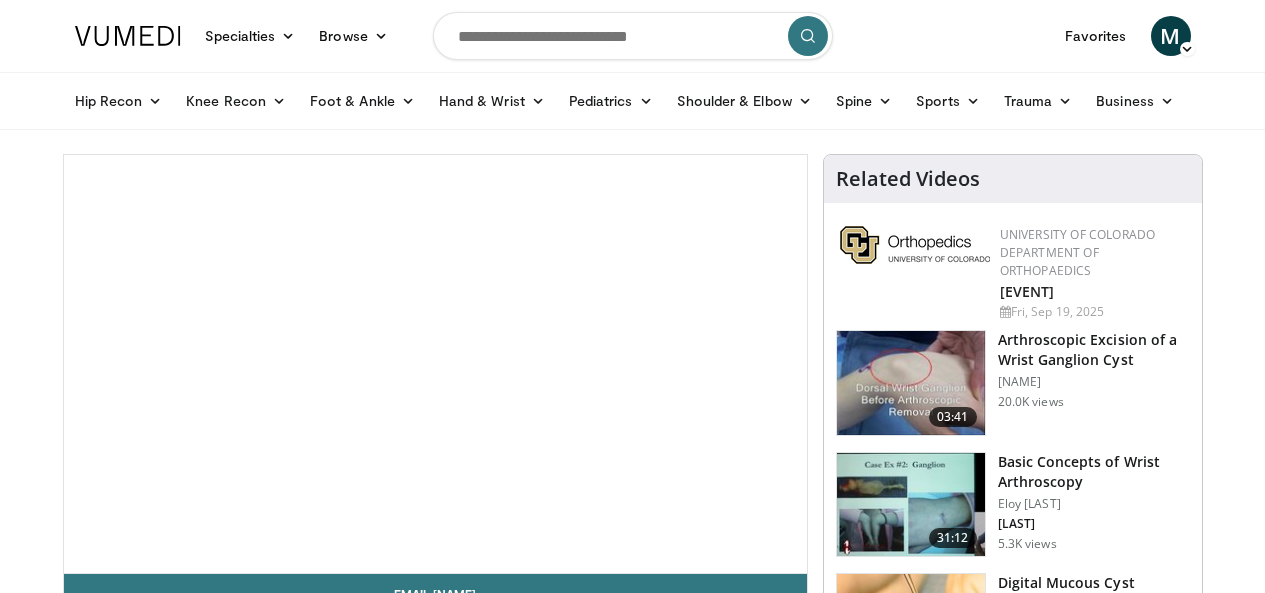 scroll, scrollTop: 0, scrollLeft: 0, axis: both 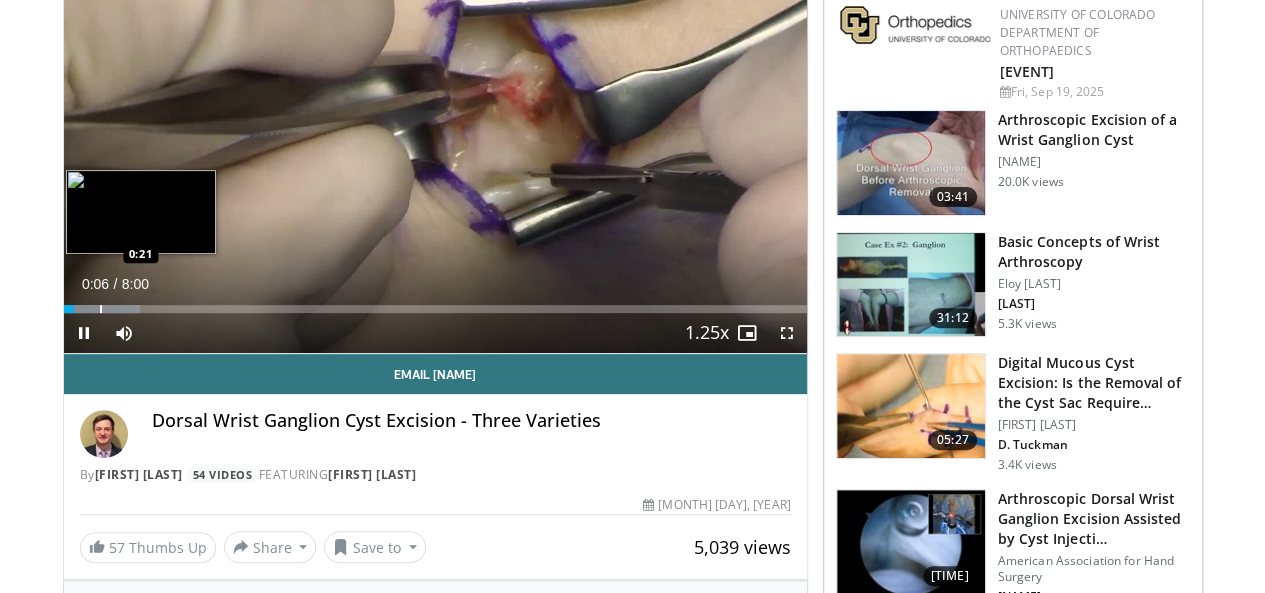 click at bounding box center [101, 309] 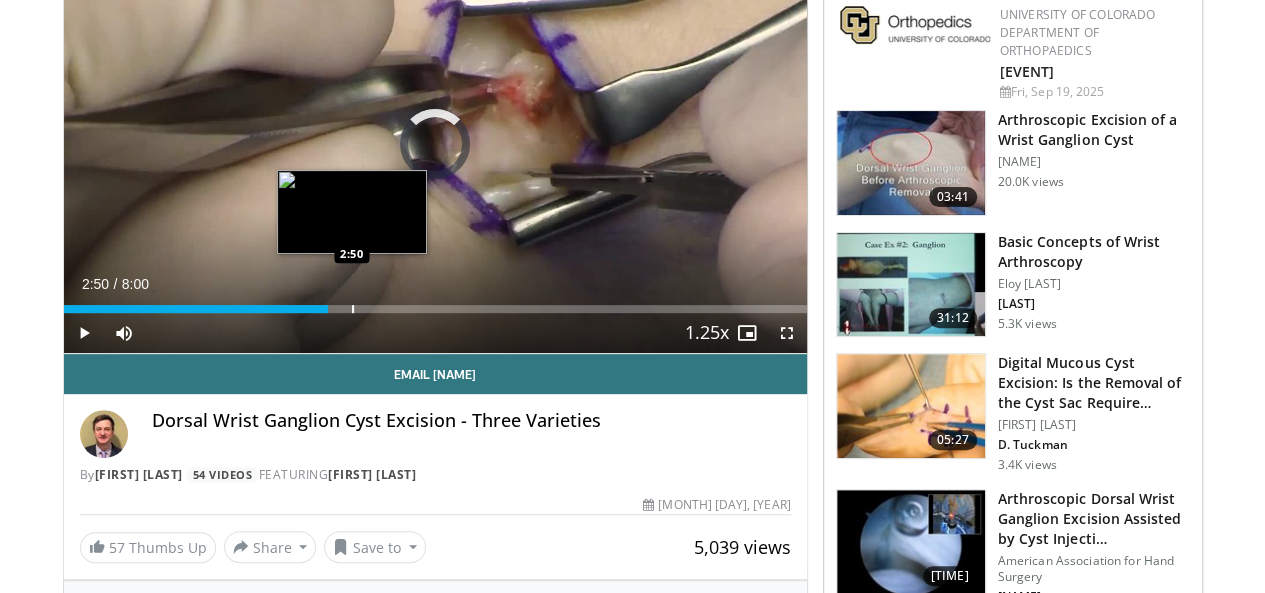 click at bounding box center [353, 309] 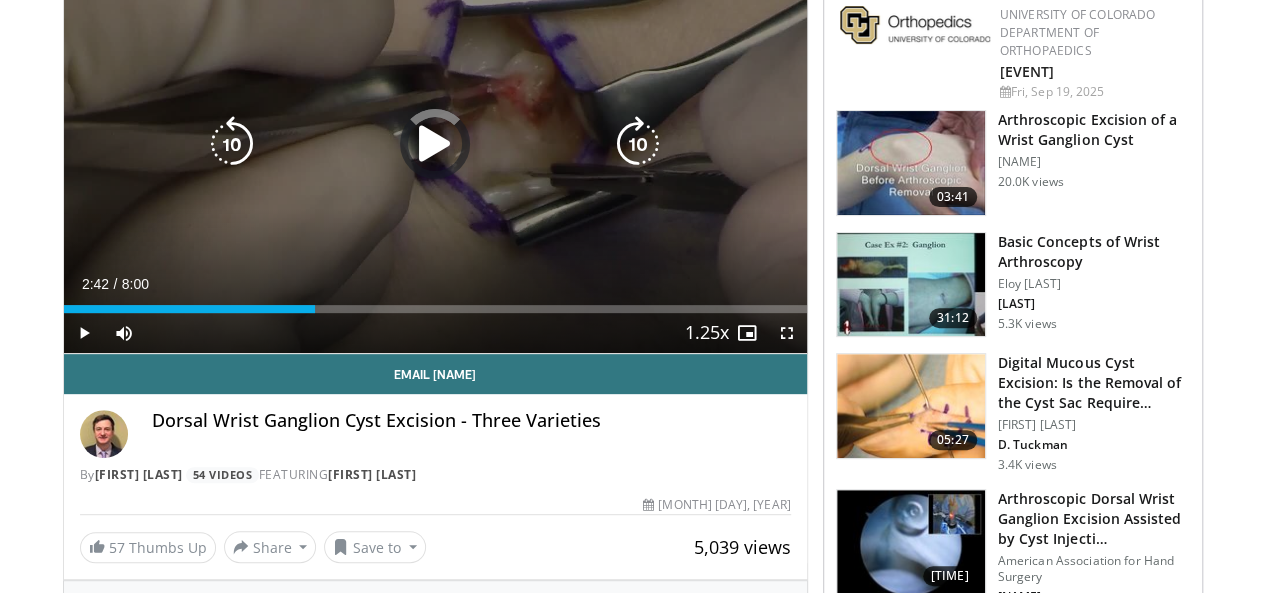 click at bounding box center [0, 0] 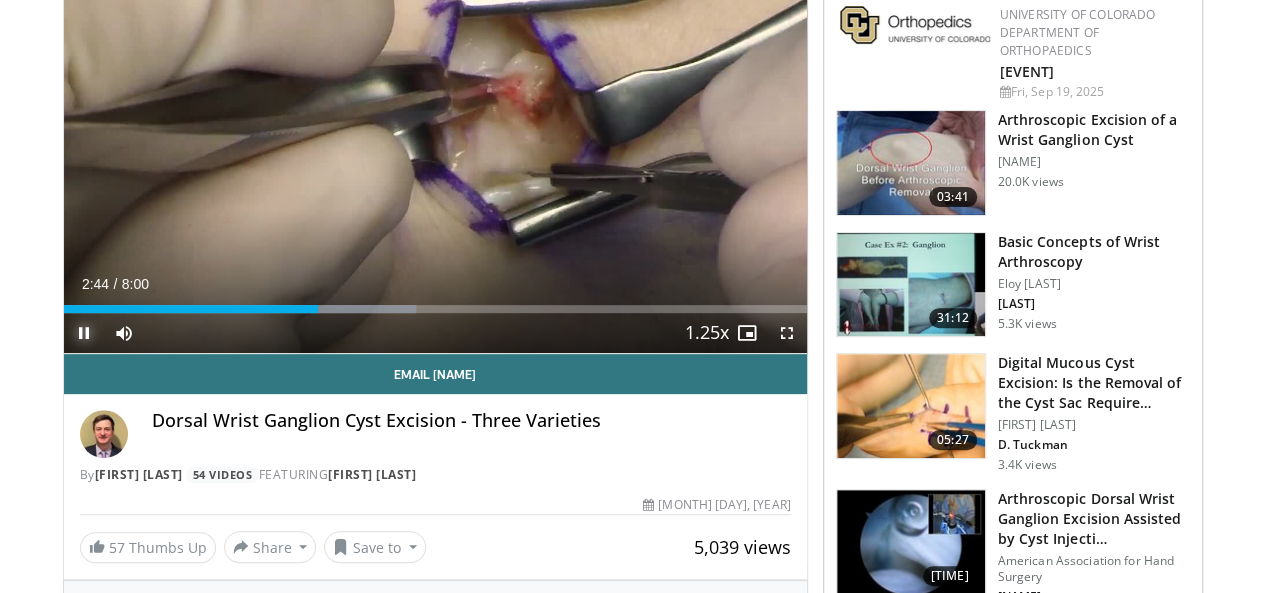 click at bounding box center [84, 333] 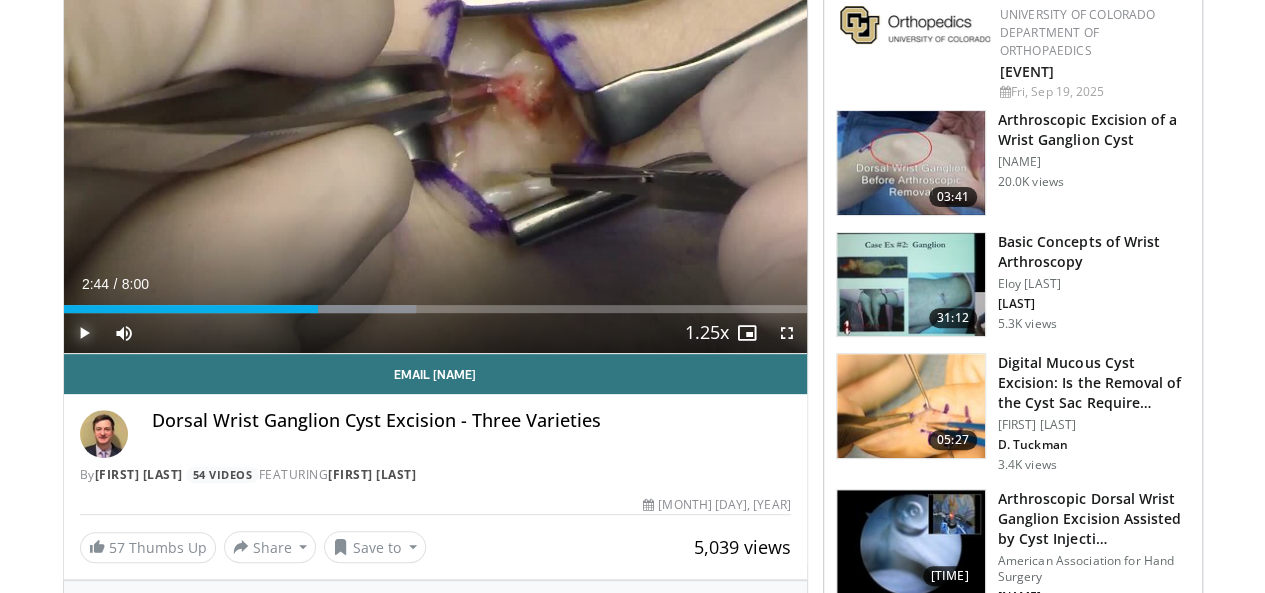 click at bounding box center [84, 333] 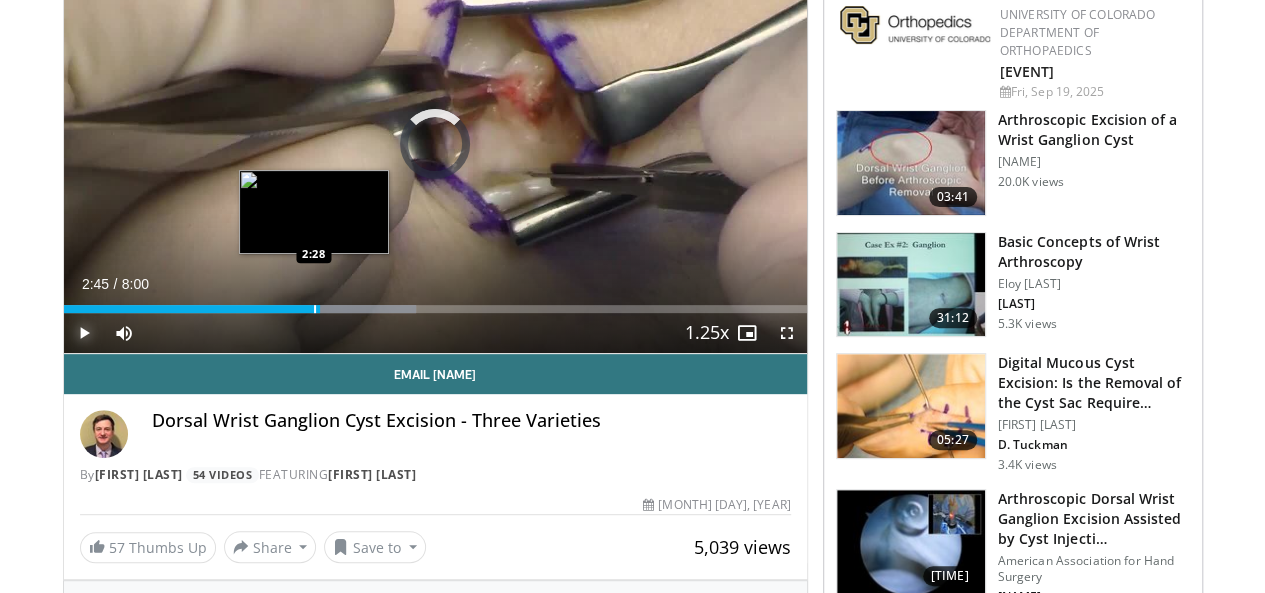 click at bounding box center [315, 309] 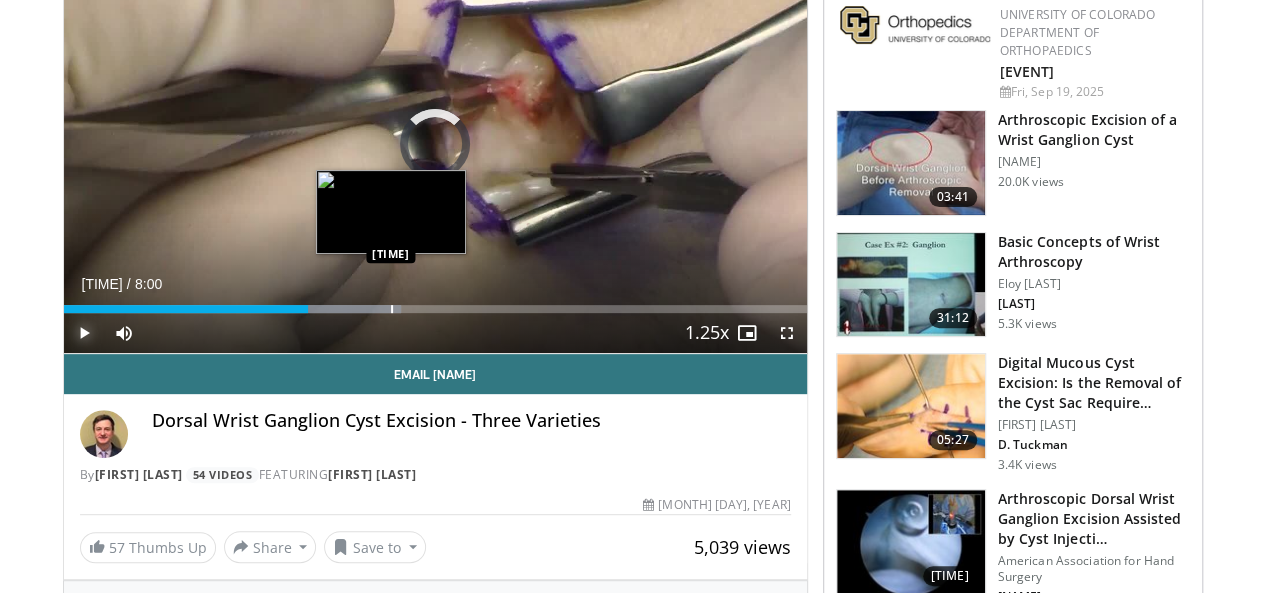 click at bounding box center (392, 309) 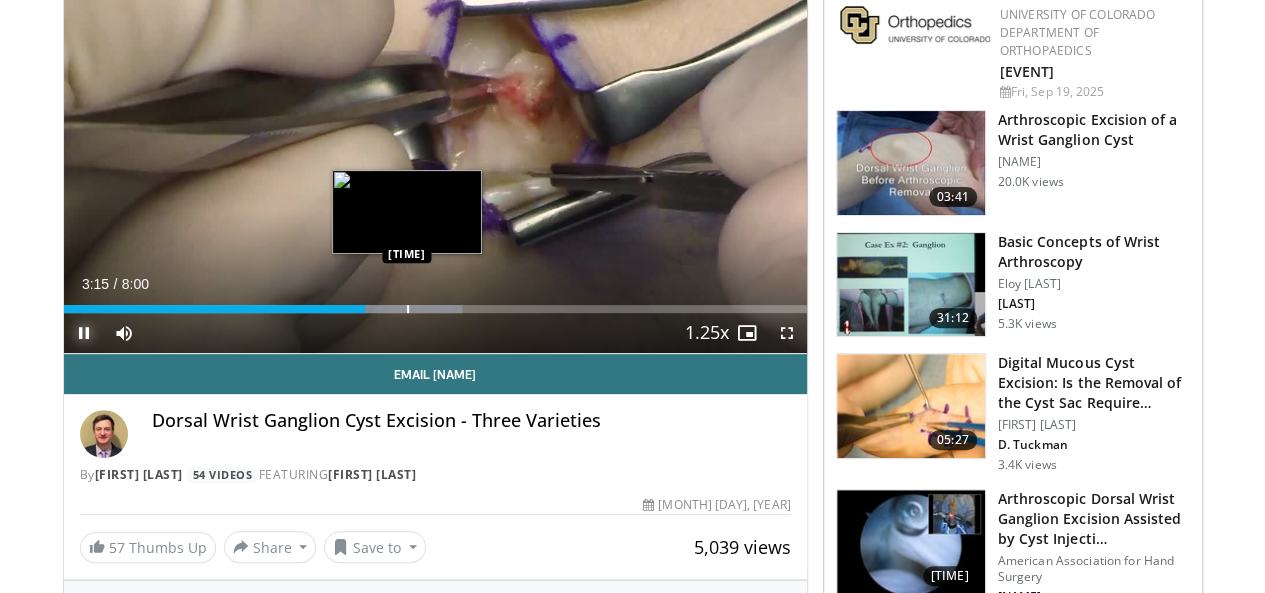 click at bounding box center [408, 309] 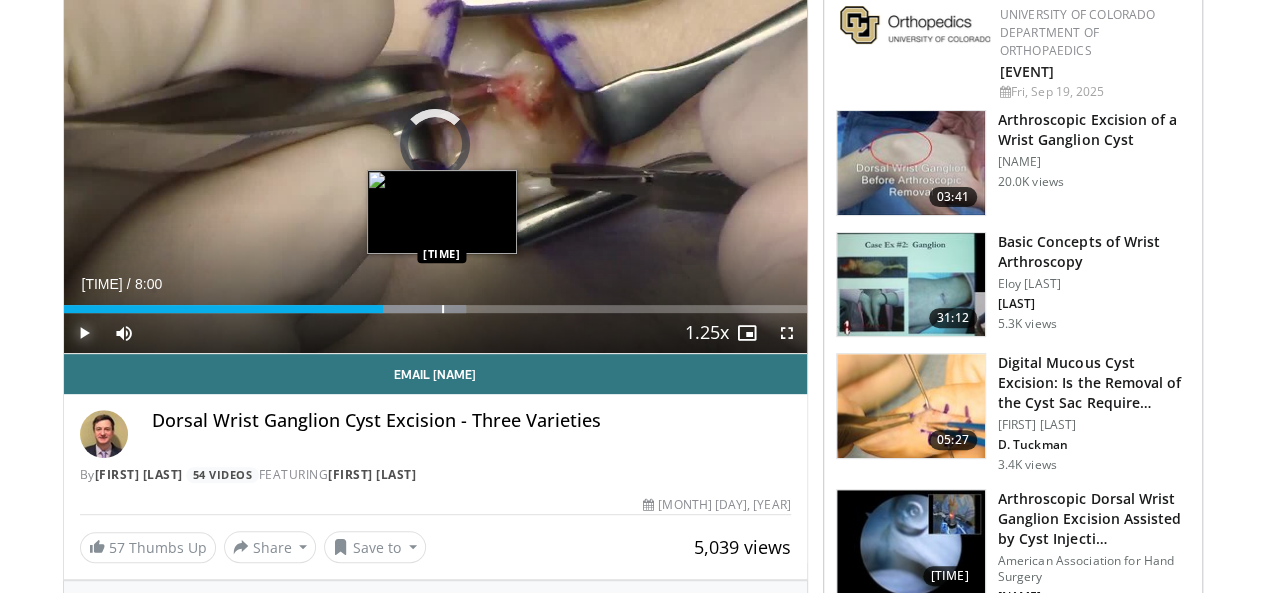 click at bounding box center (443, 309) 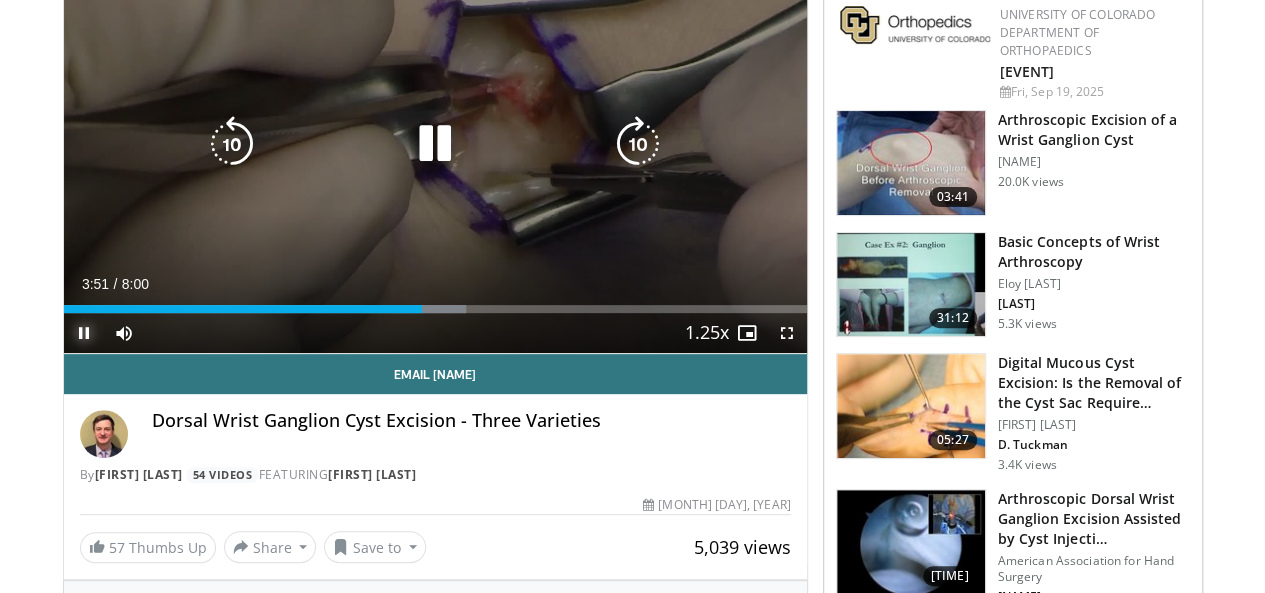 type 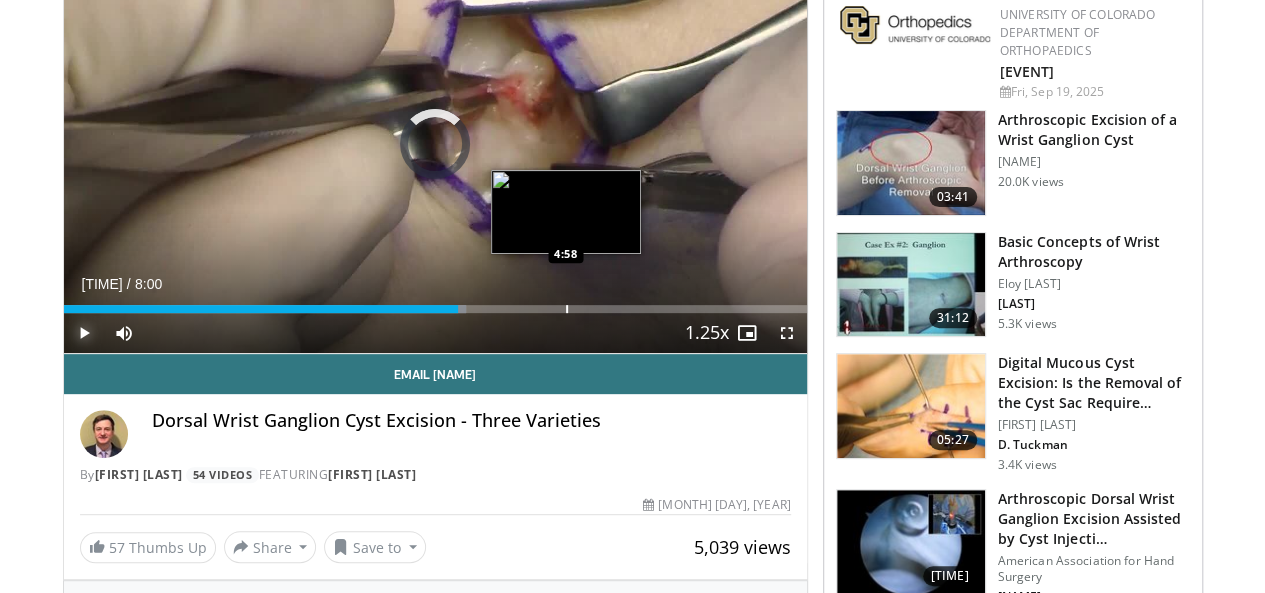 click at bounding box center [567, 309] 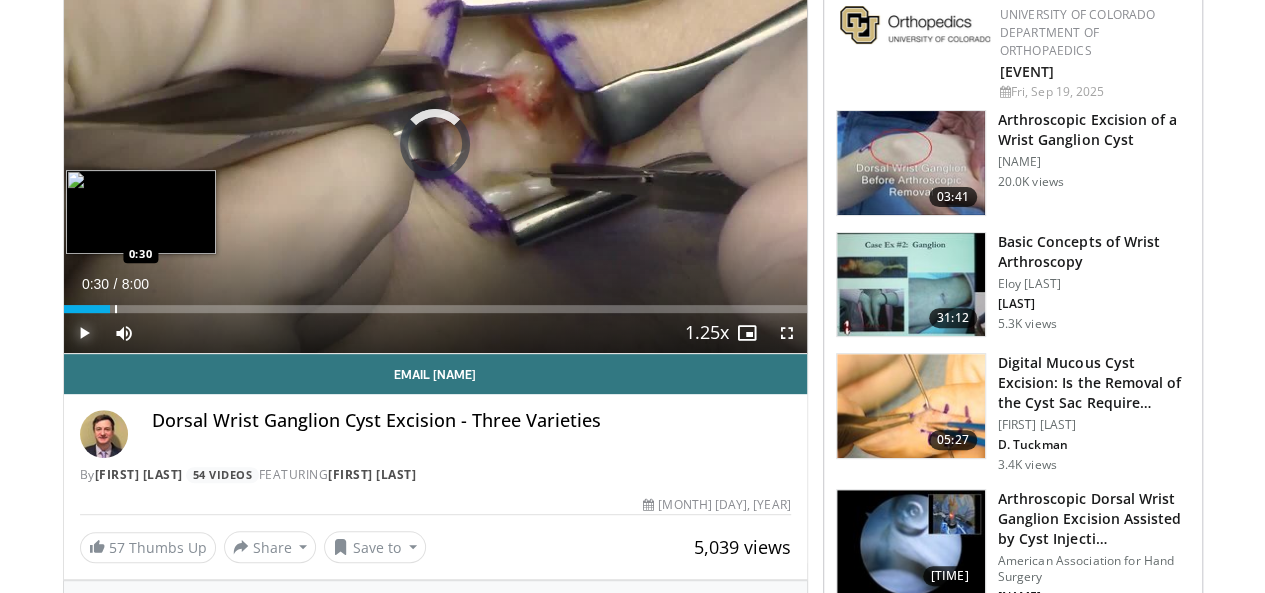 click at bounding box center (116, 309) 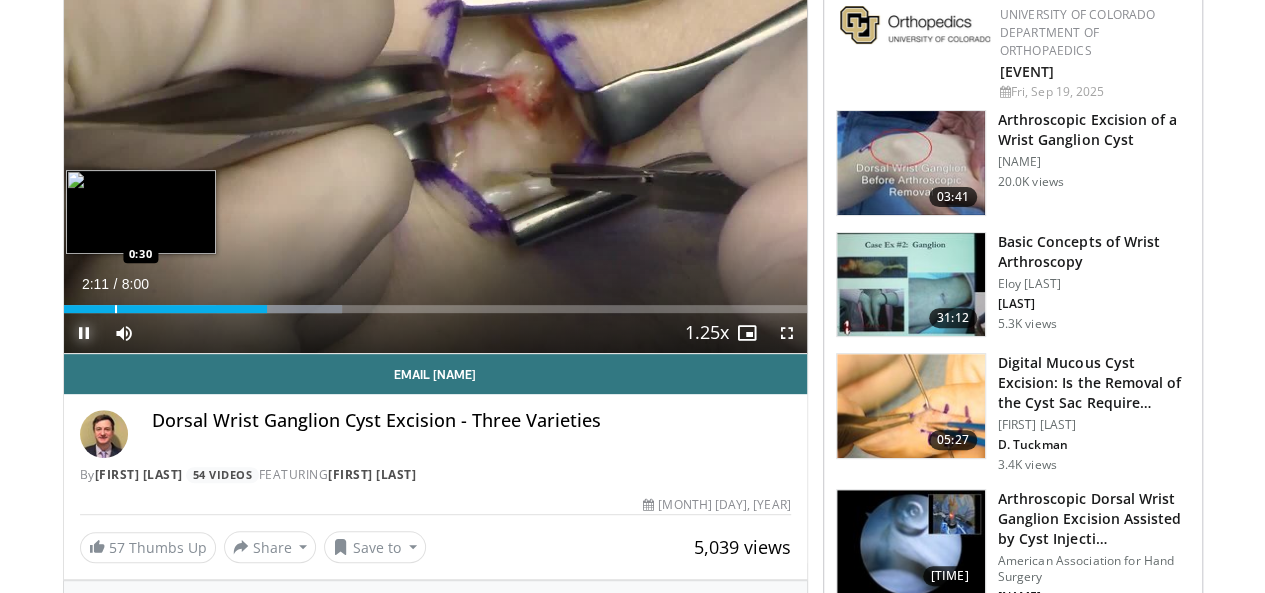 click on "Pause" at bounding box center [84, 333] 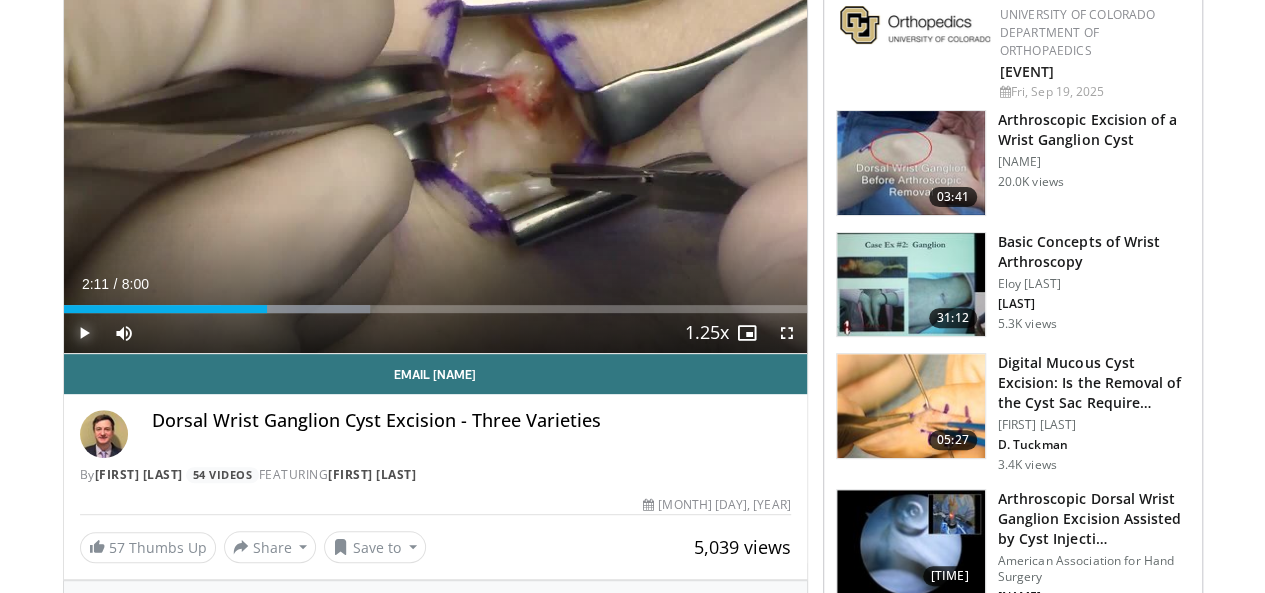 click at bounding box center (84, 333) 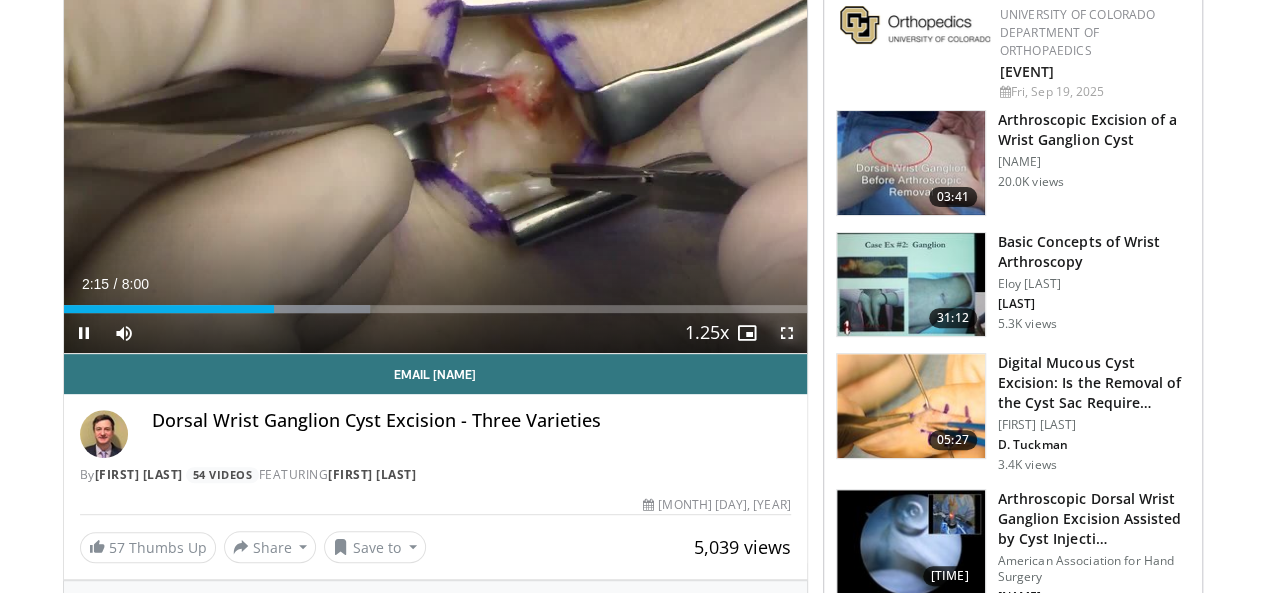 click at bounding box center [787, 333] 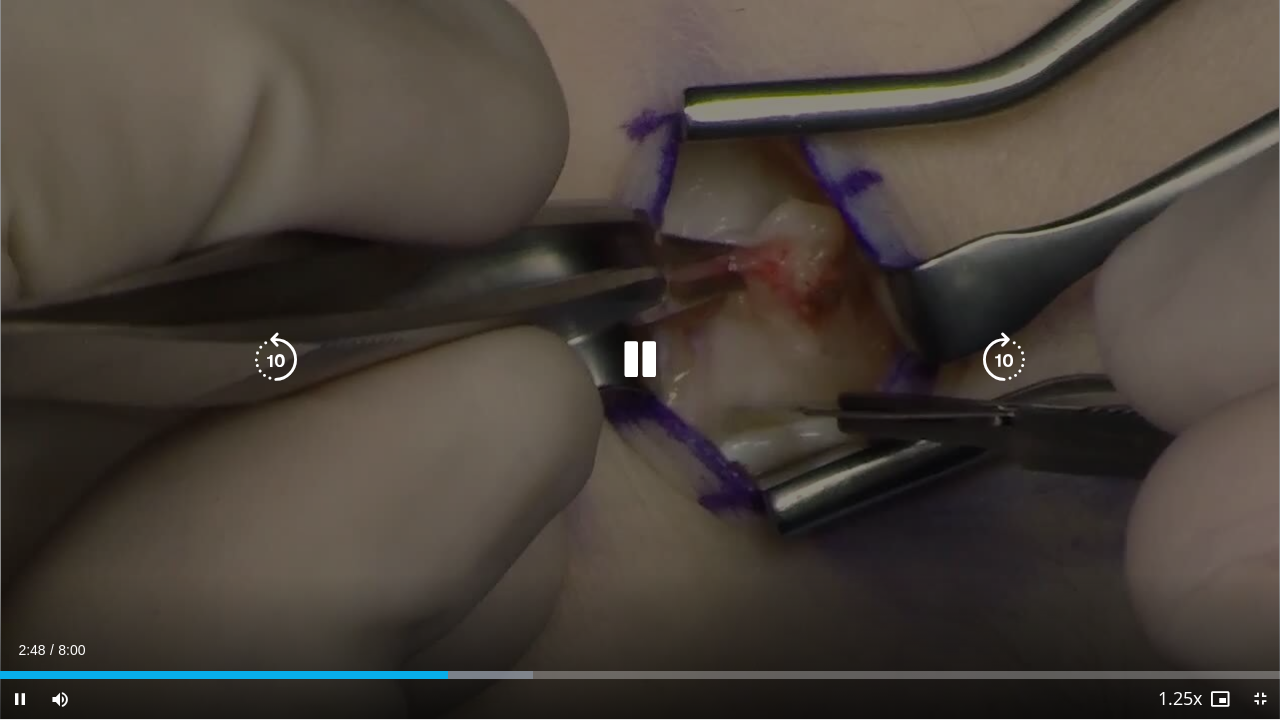 click at bounding box center [276, 360] 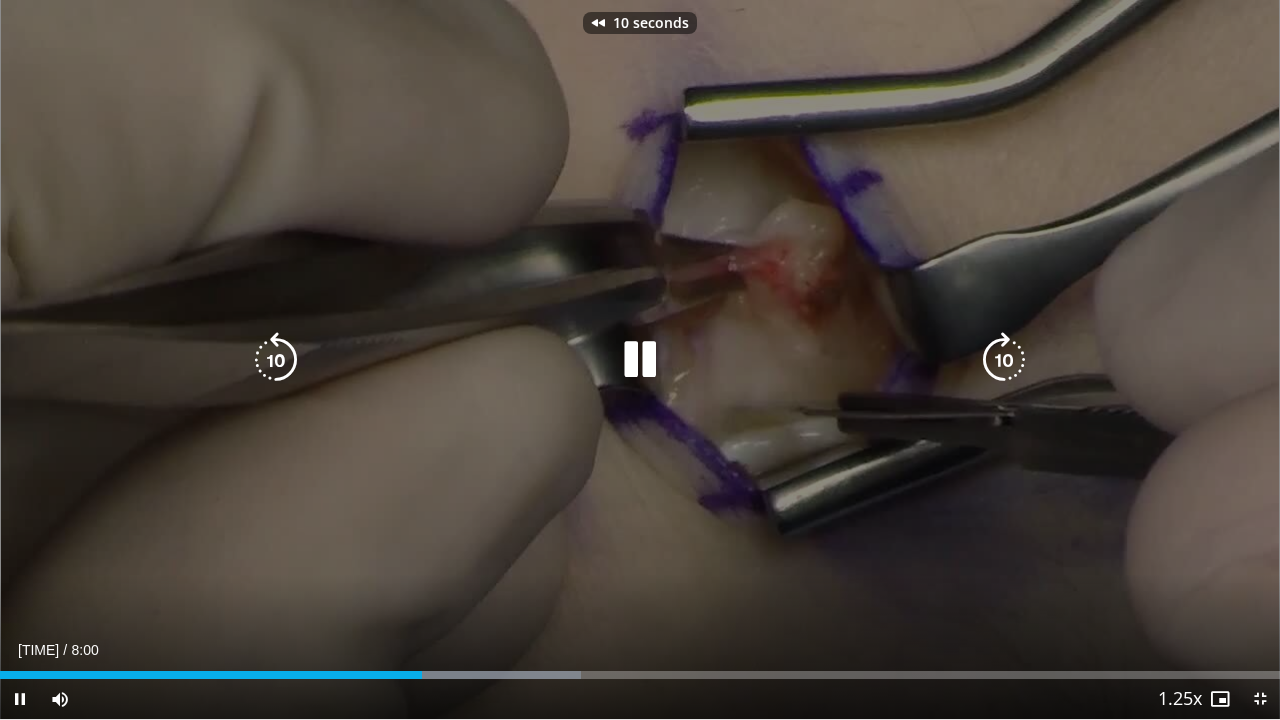 click at bounding box center [276, 360] 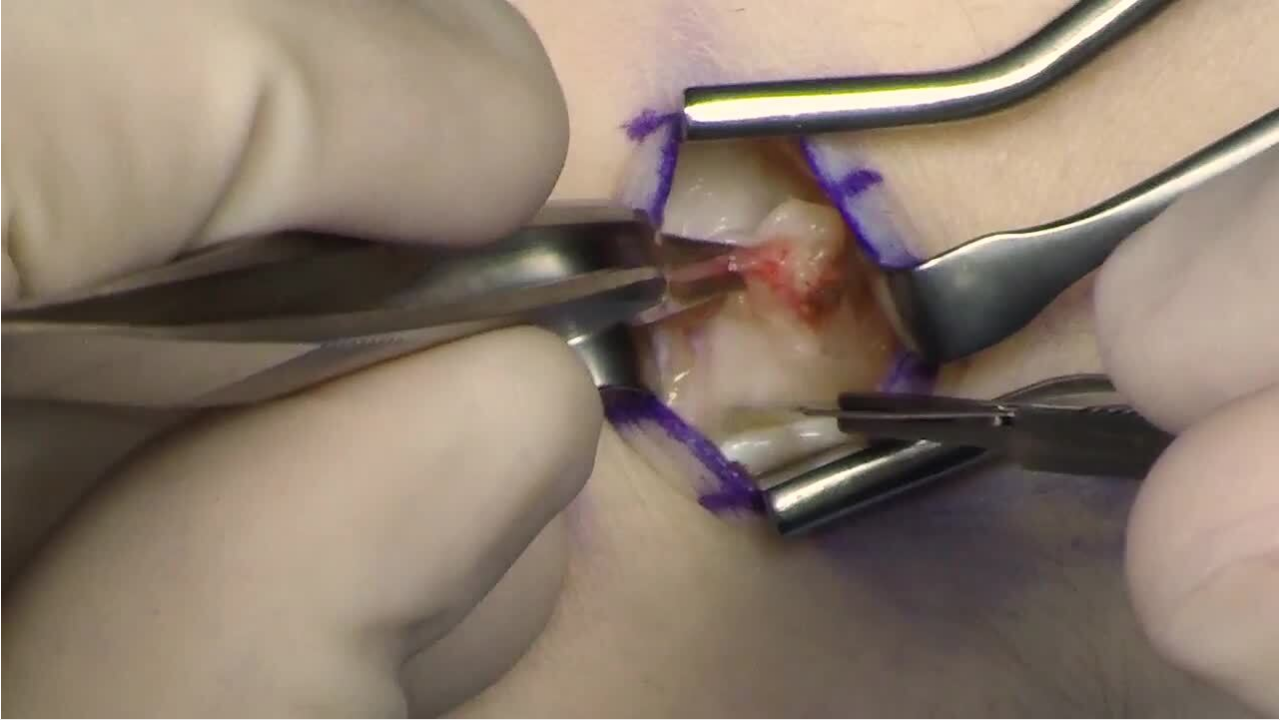 type 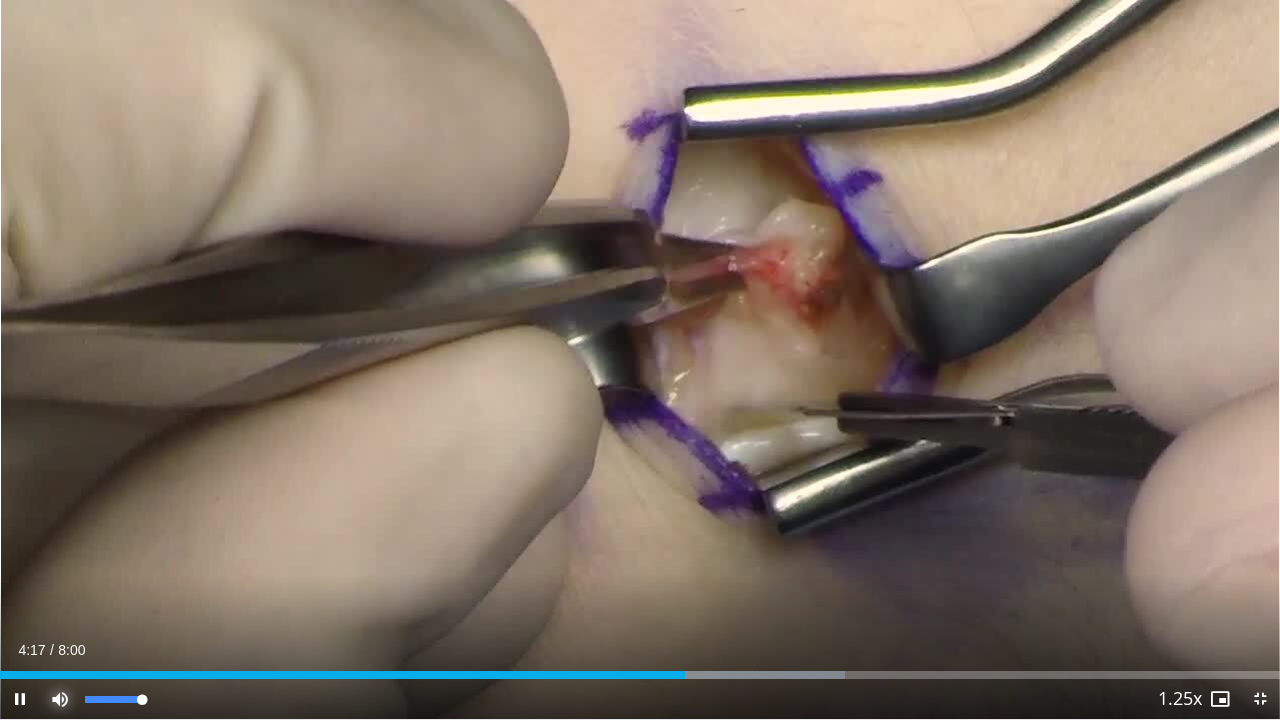 click at bounding box center (60, 699) 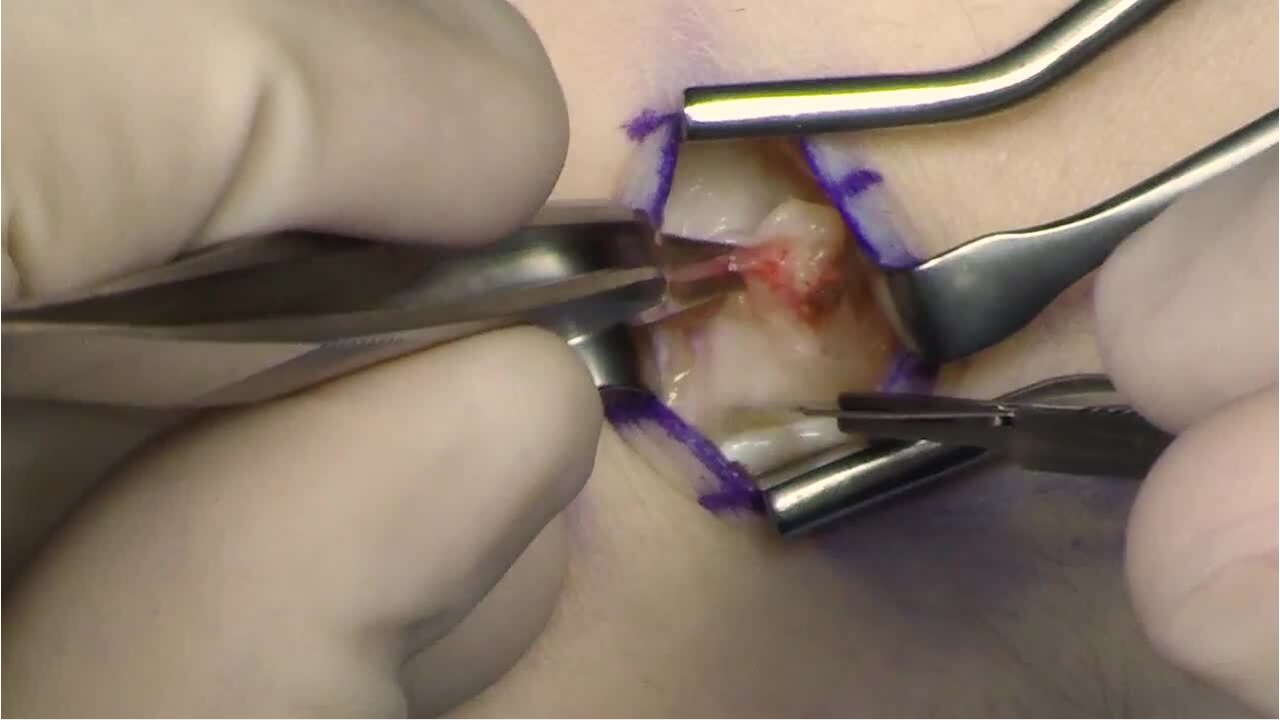 click on "**********" at bounding box center [640, 360] 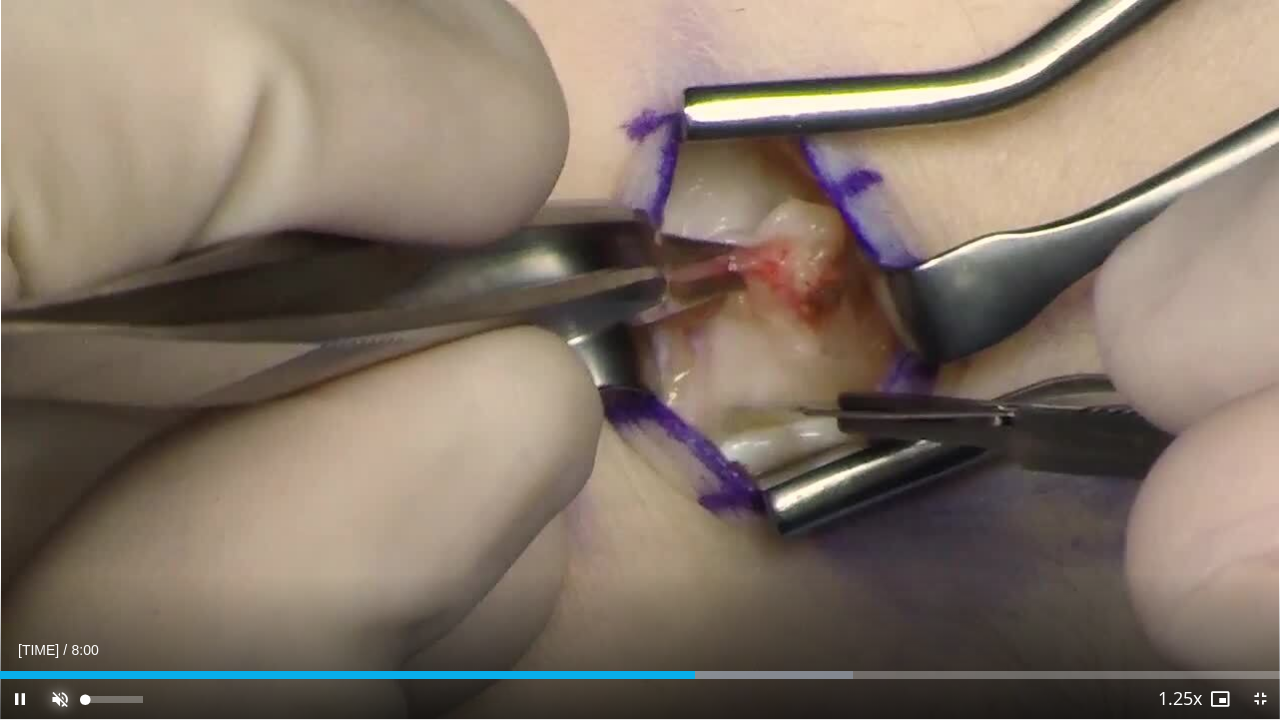 click at bounding box center (60, 699) 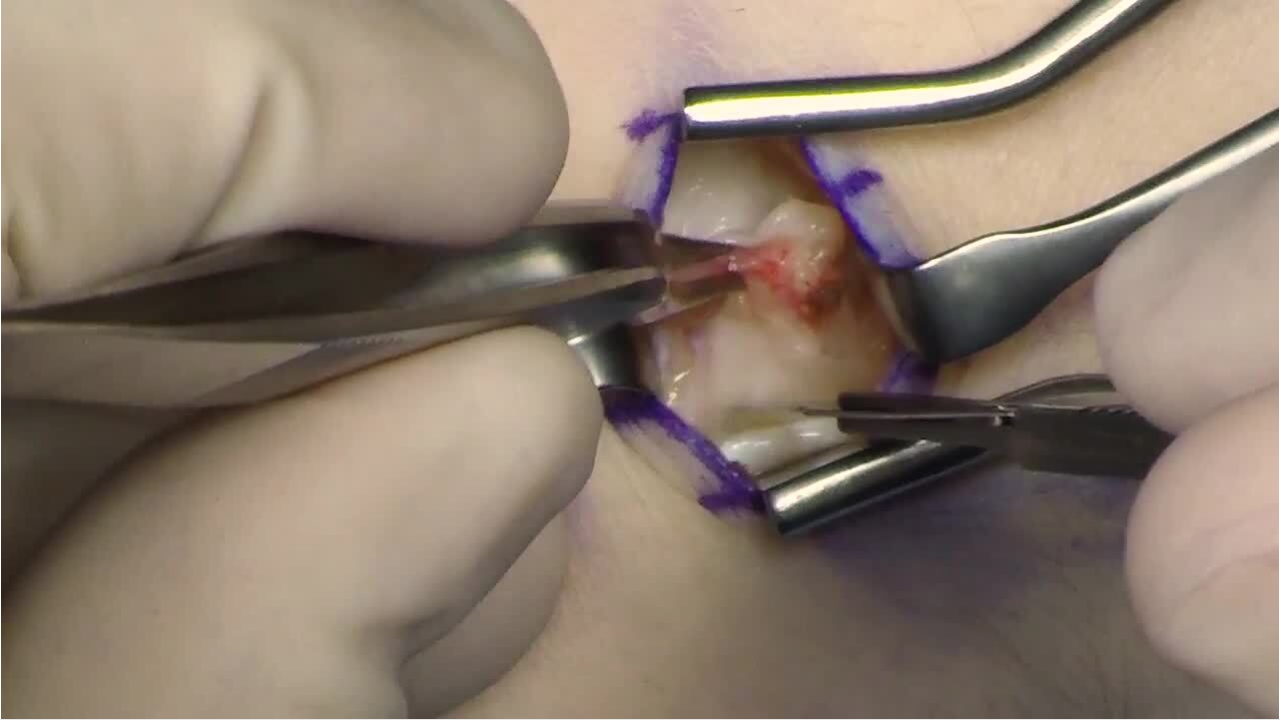 type 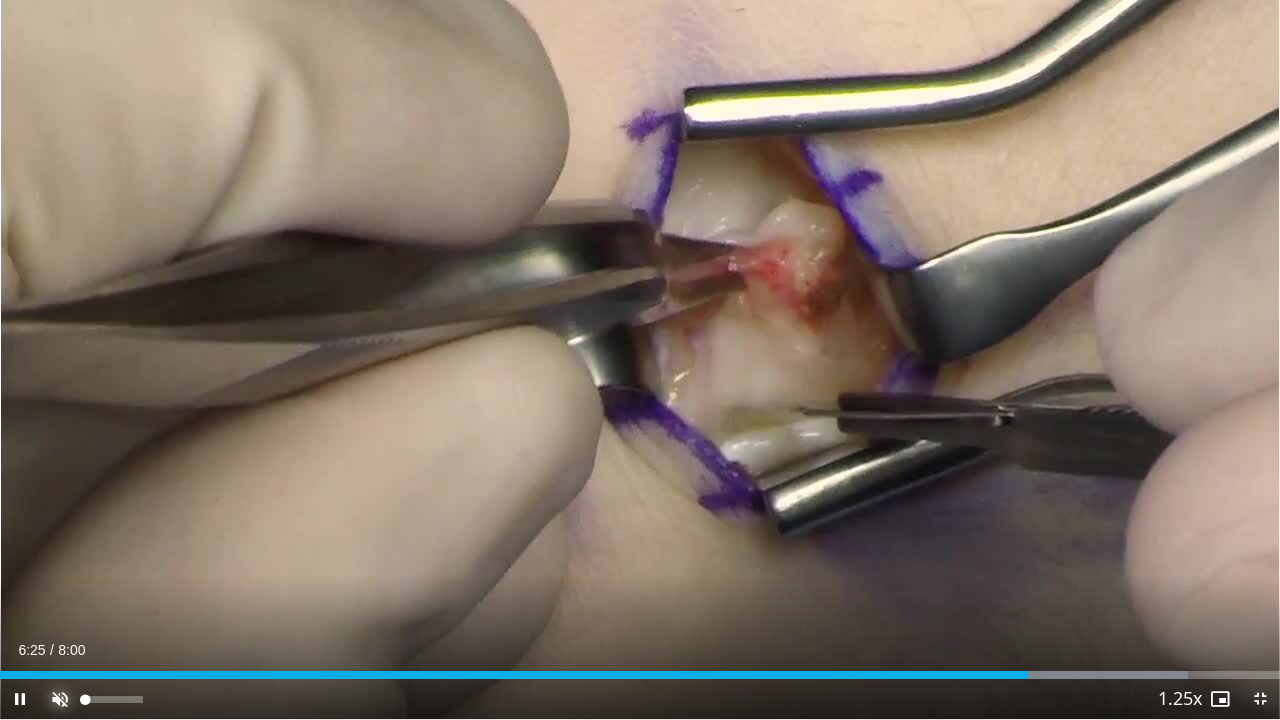 click on "Unmute" at bounding box center [60, 699] 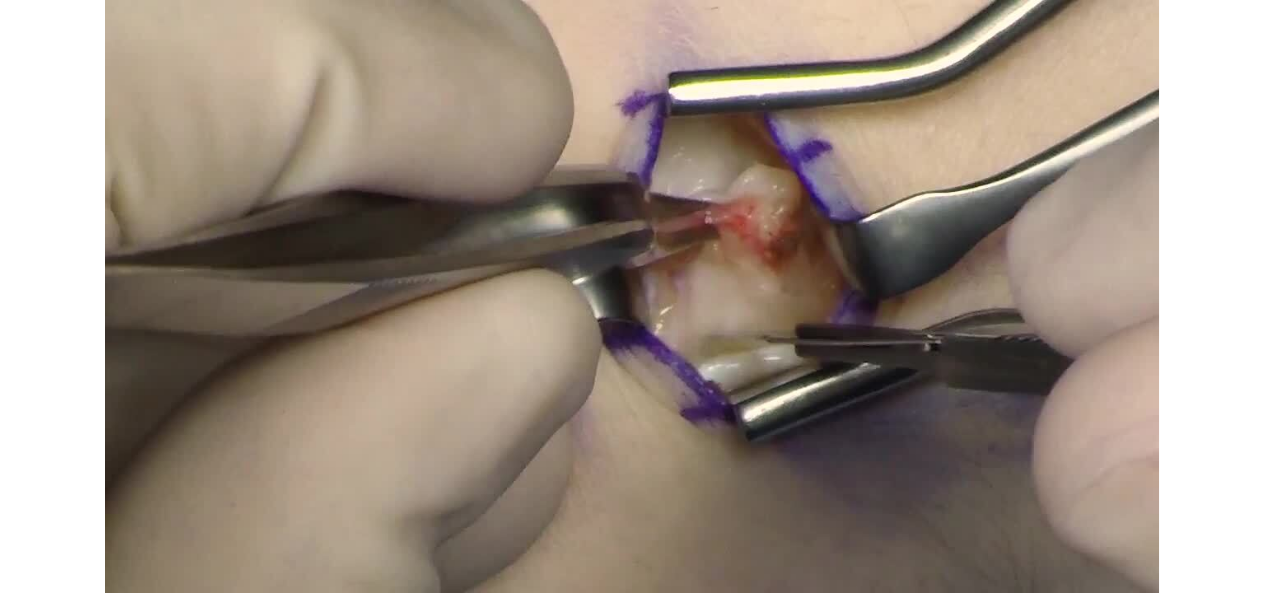 scroll, scrollTop: 677, scrollLeft: 0, axis: vertical 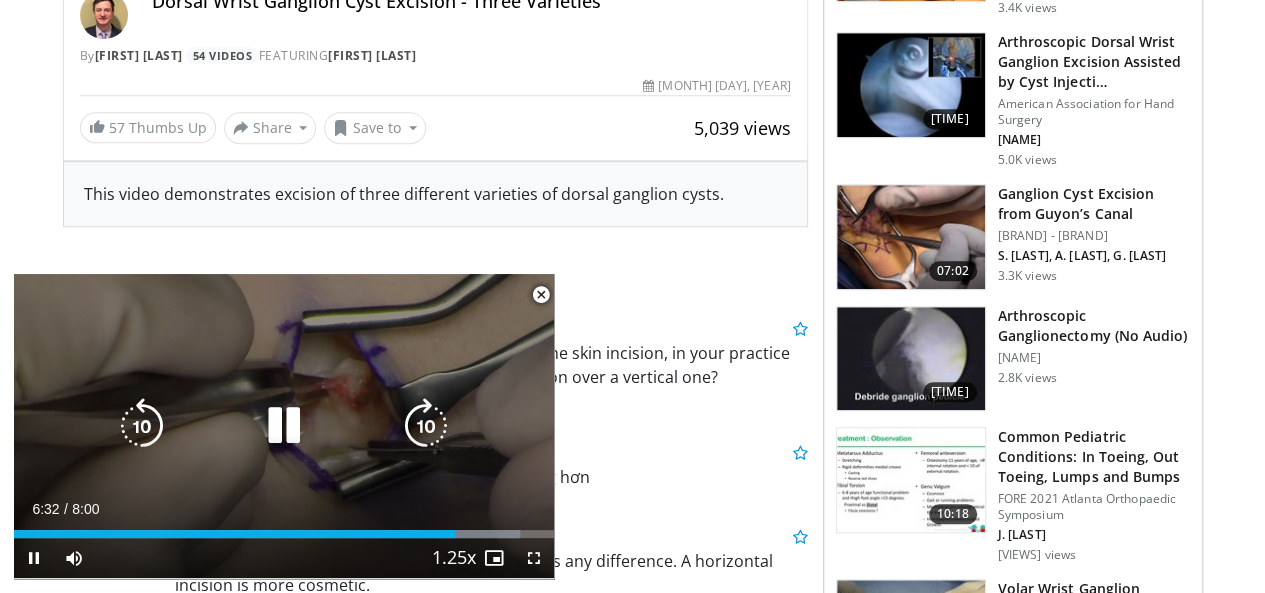 click at bounding box center [284, 426] 